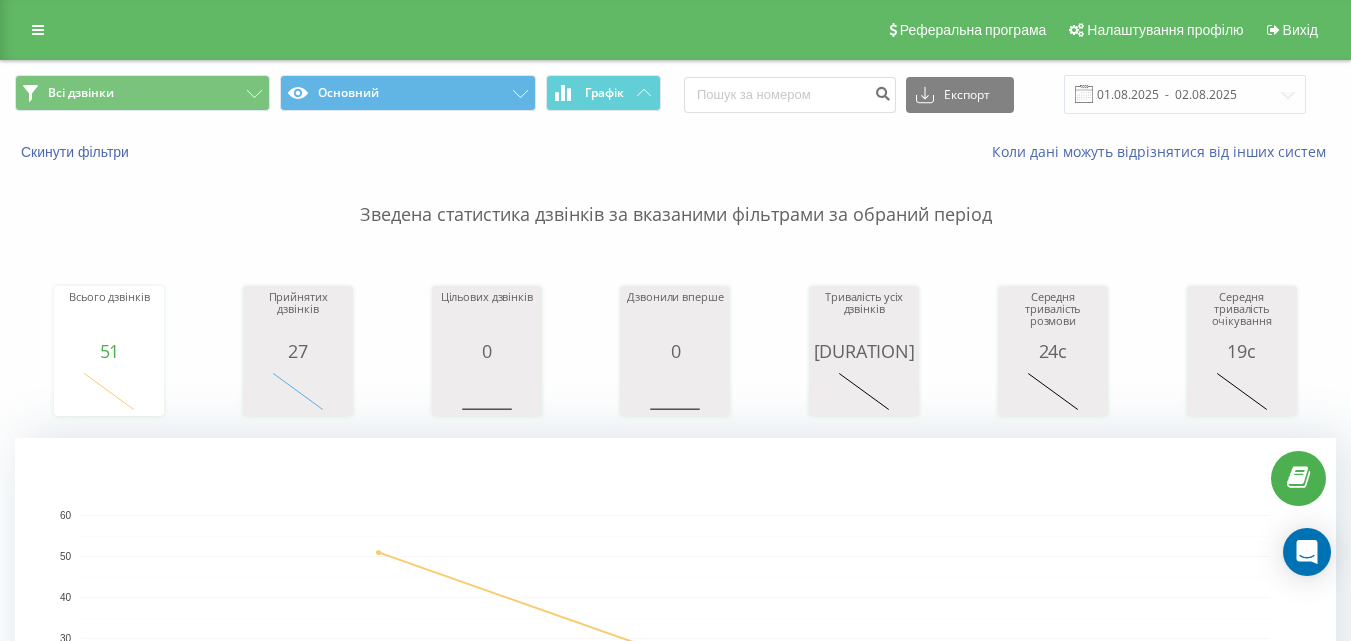 scroll, scrollTop: 0, scrollLeft: 0, axis: both 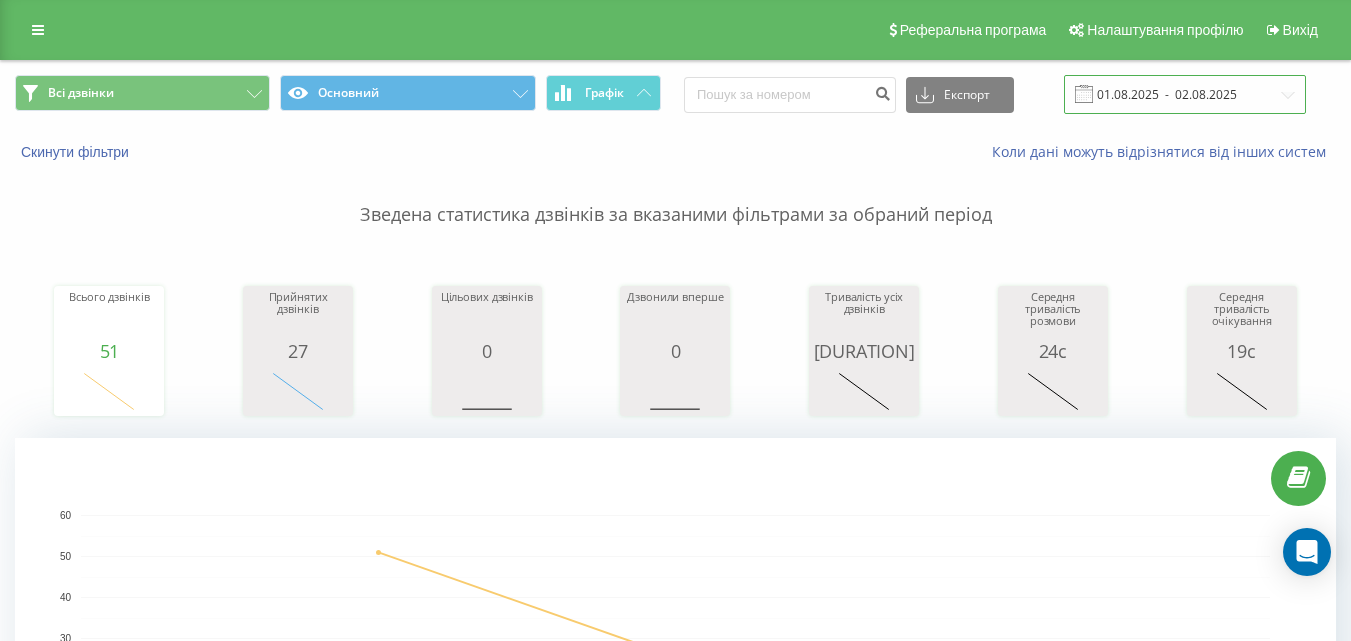 click on "01.08.2025  -  02.08.2025" at bounding box center (1185, 94) 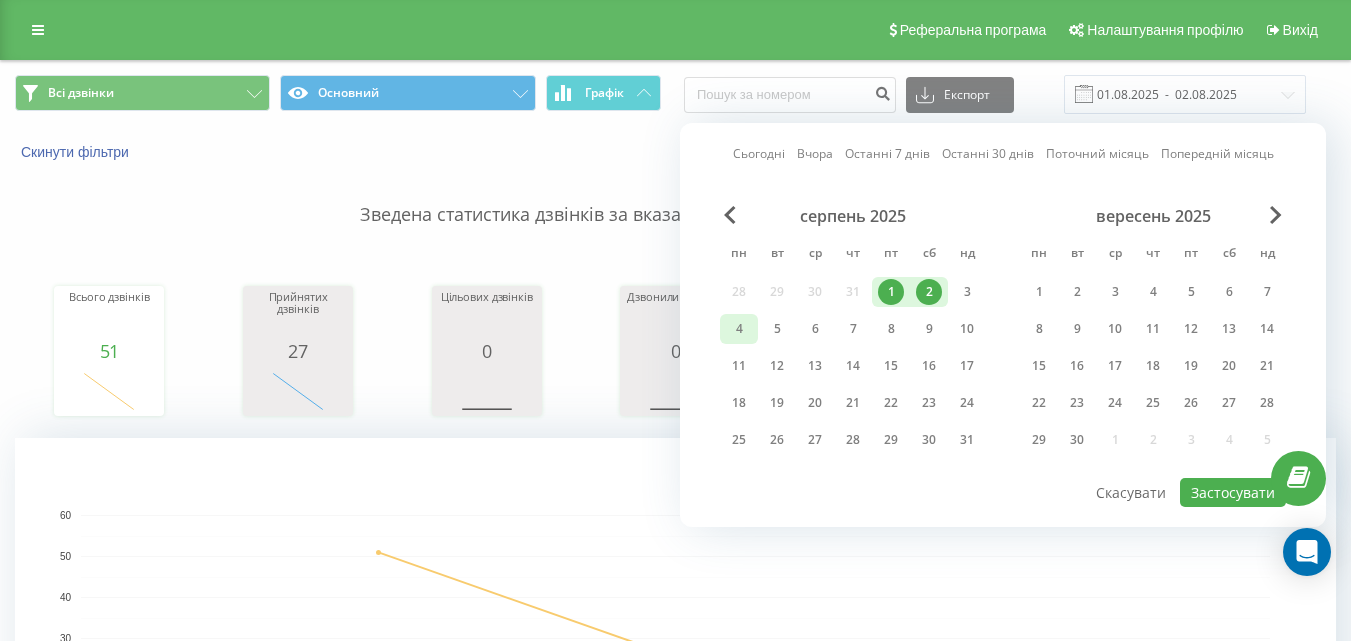 click on "4" at bounding box center [739, 329] 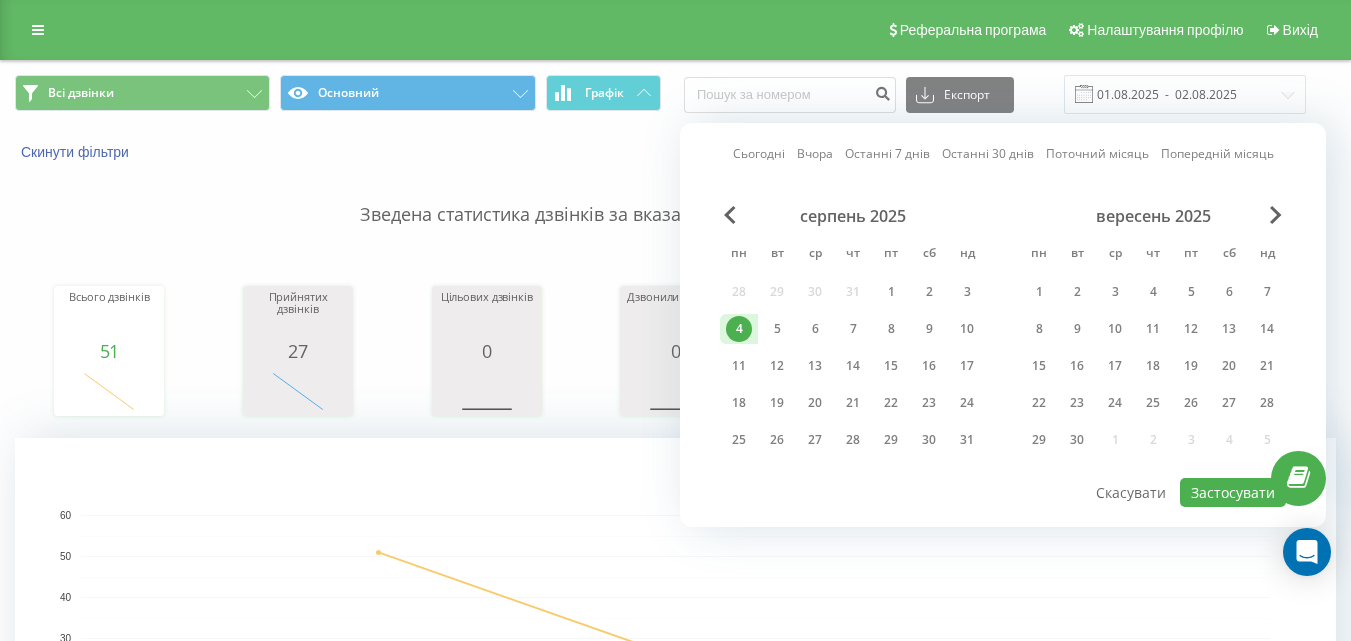 click on "Зведена статистика дзвінків за вказаними фільтрами за обраний період" at bounding box center (675, 195) 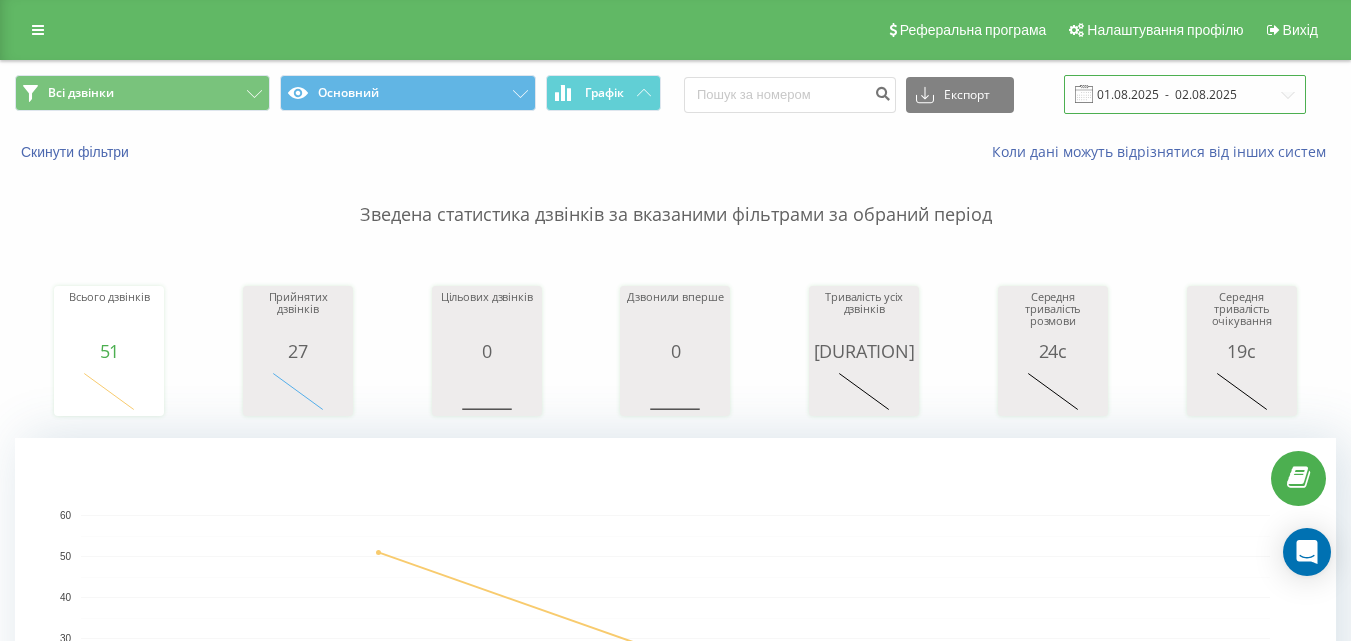 click on "01.08.2025  -  02.08.2025" at bounding box center [1185, 94] 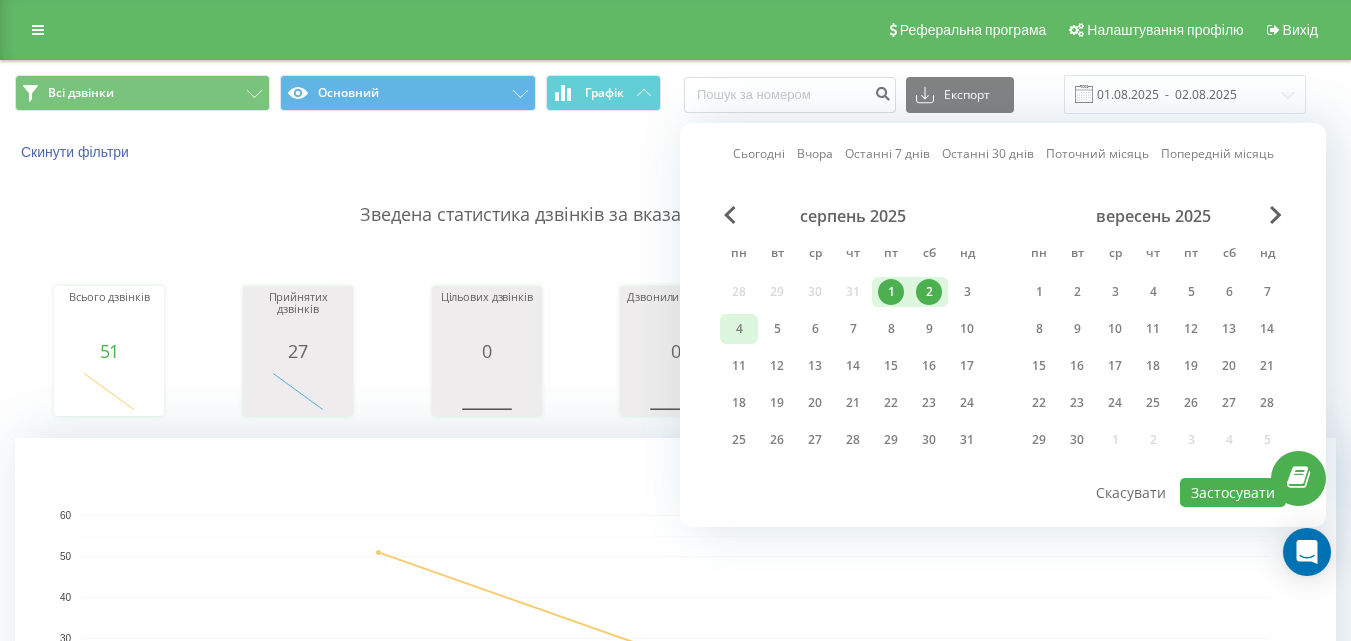 click on "4" at bounding box center [739, 329] 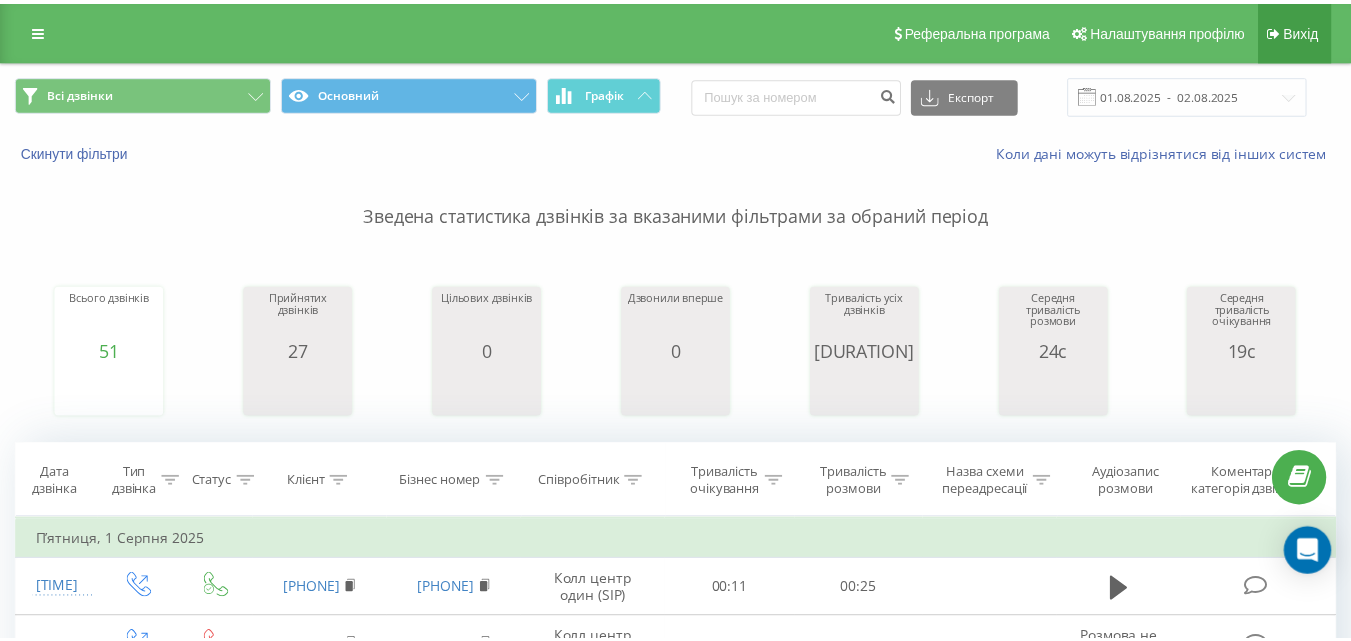 scroll, scrollTop: 0, scrollLeft: 0, axis: both 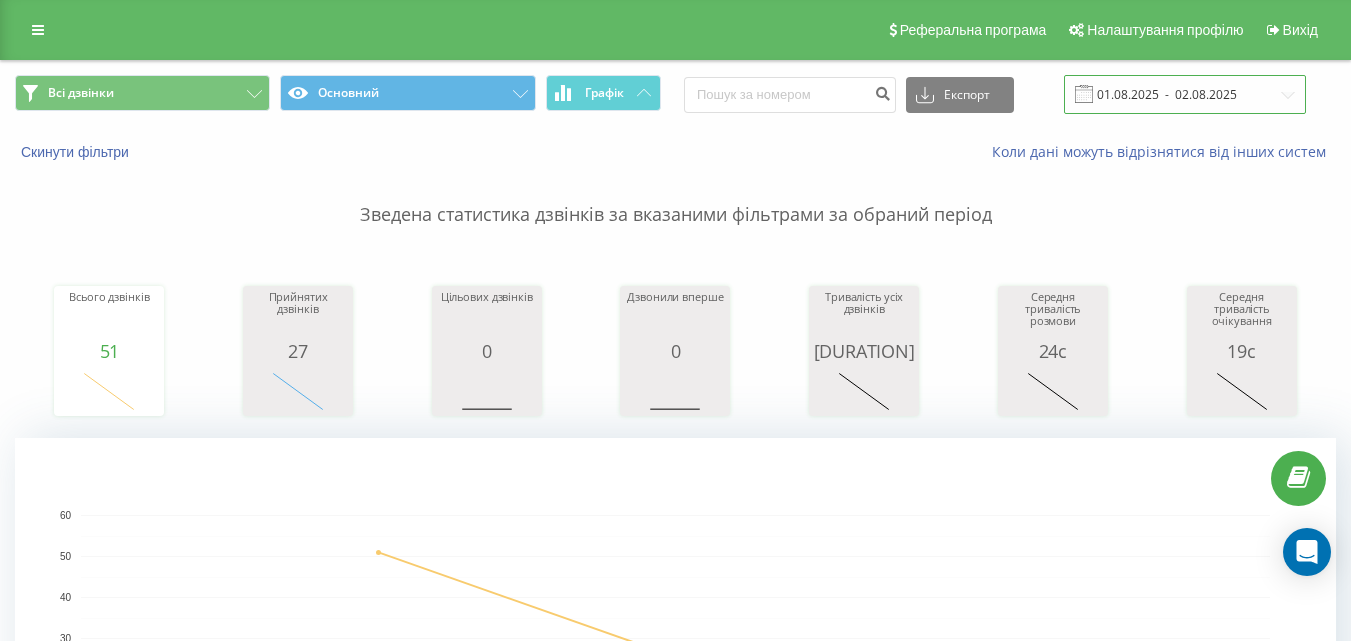 click on "01.08.2025  -  02.08.2025" at bounding box center (1185, 94) 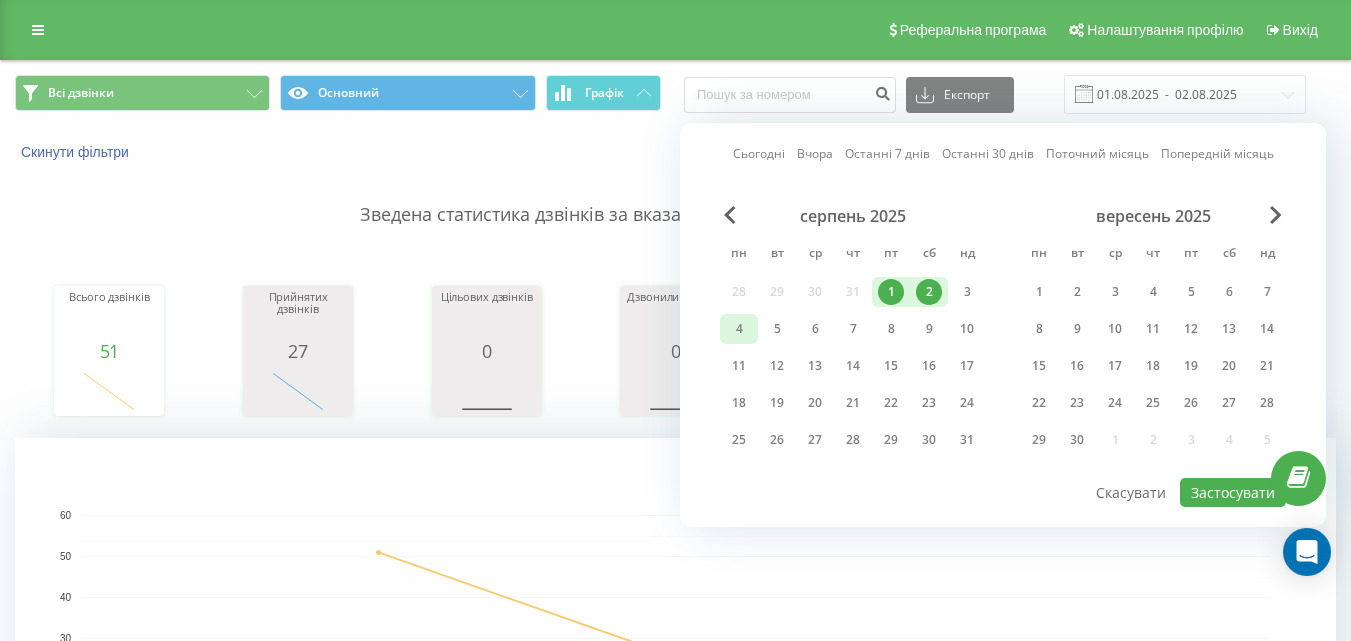 click on "4" at bounding box center [739, 329] 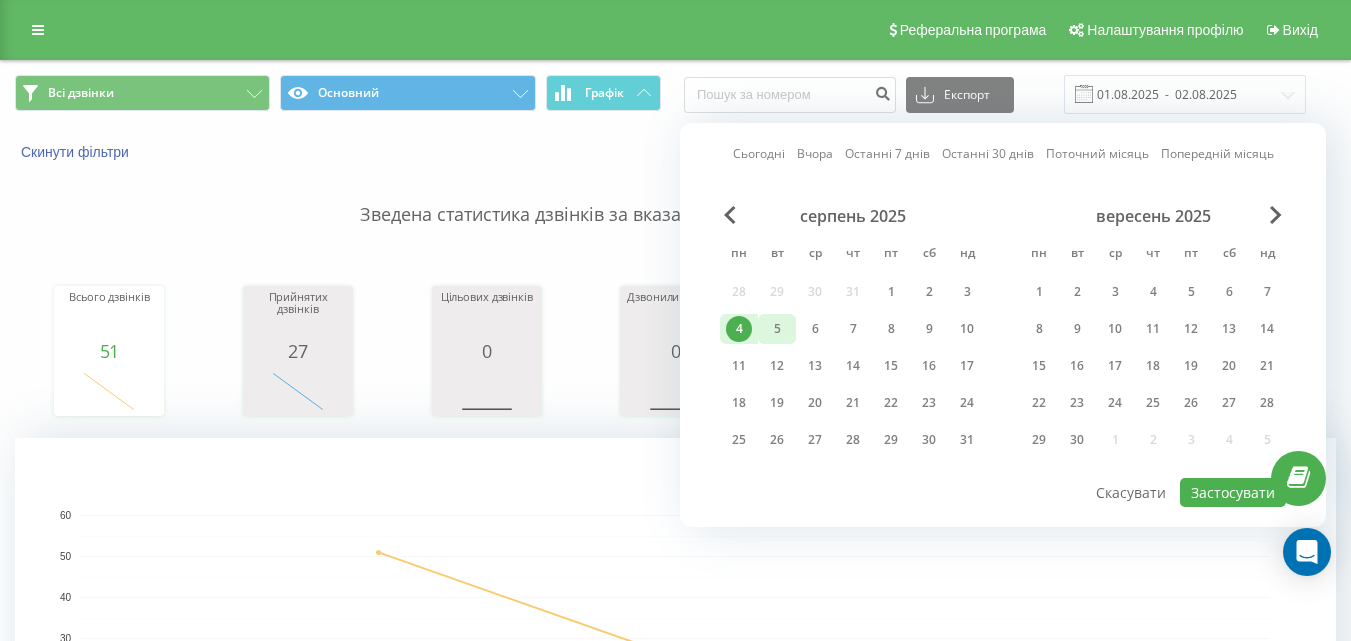 click on "5" at bounding box center [777, 329] 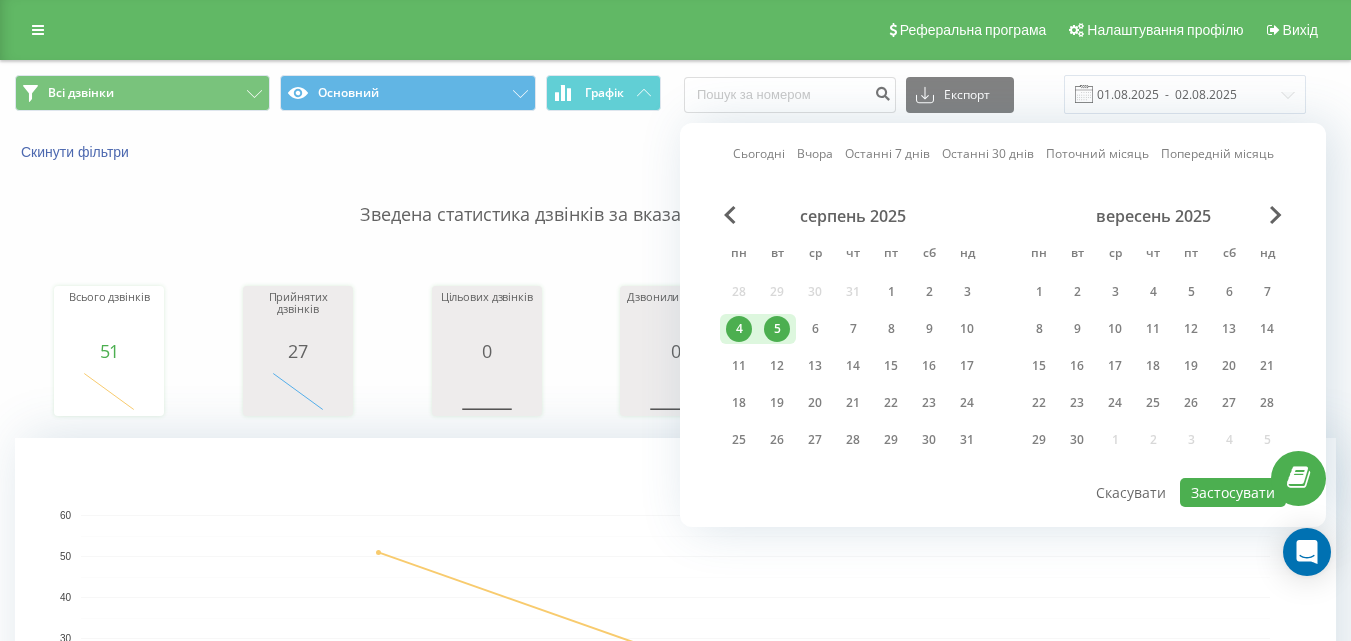click on "Зведена статистика дзвінків за вказаними фільтрами за обраний період" at bounding box center (675, 195) 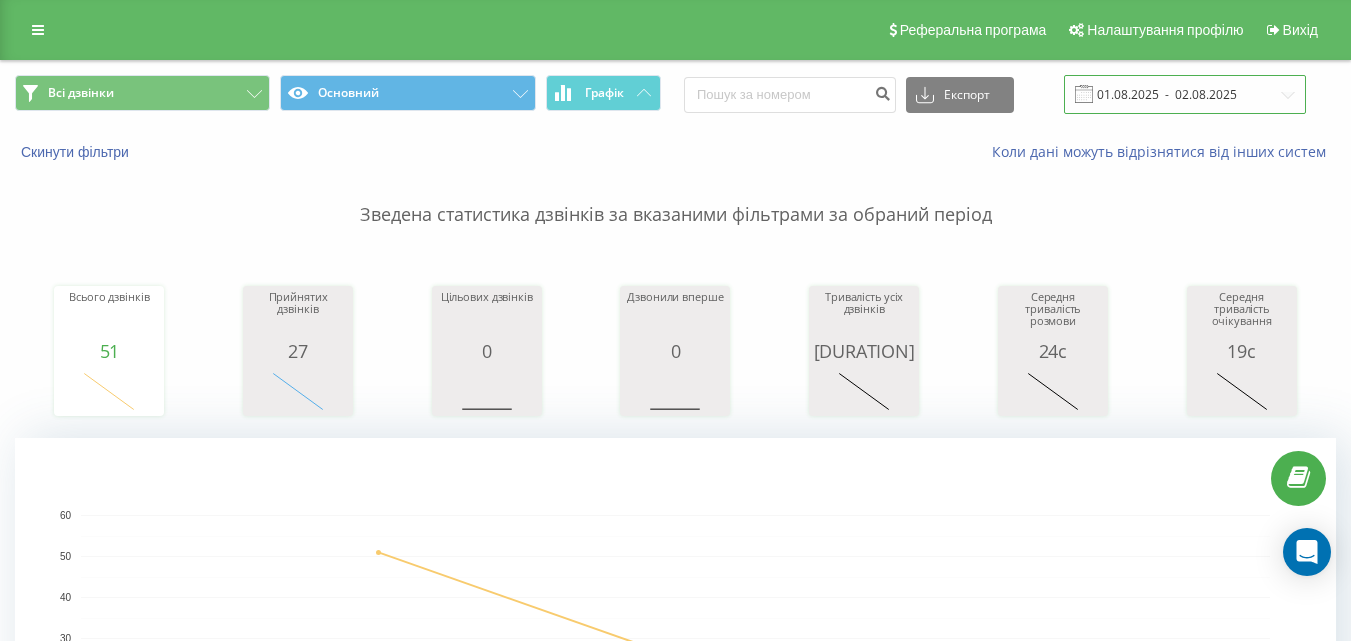 click on "01.08.2025  -  02.08.2025" at bounding box center (1185, 94) 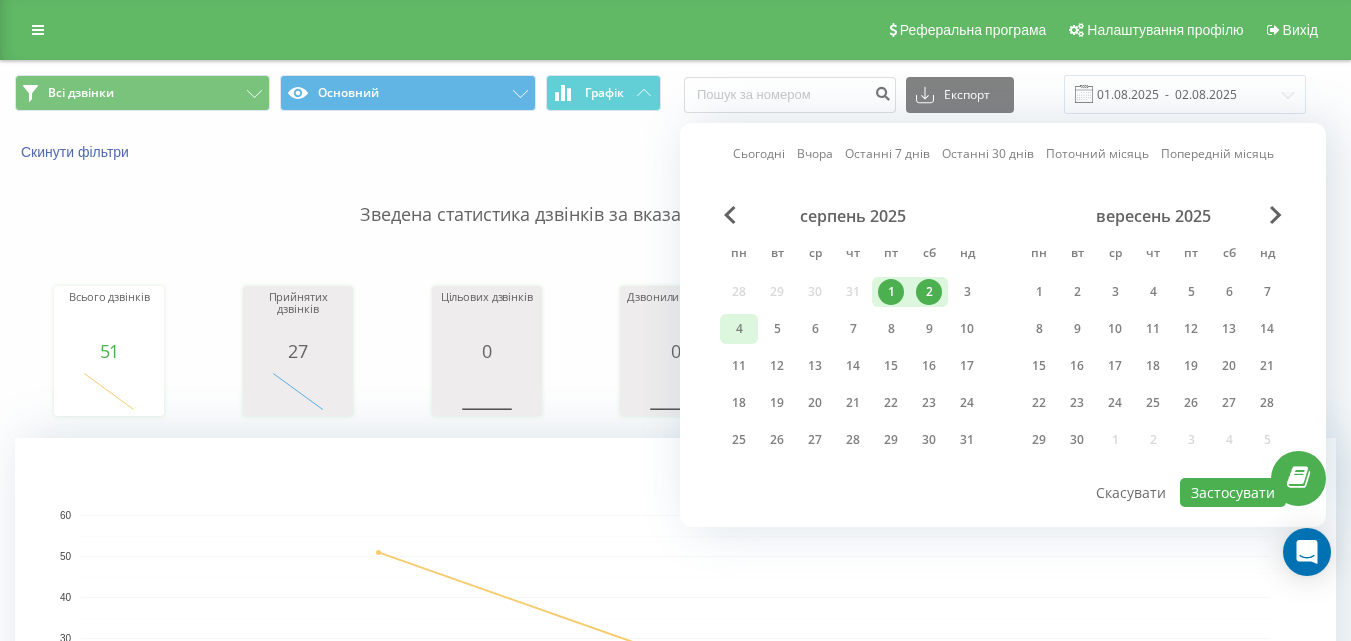 click on "4" at bounding box center (739, 329) 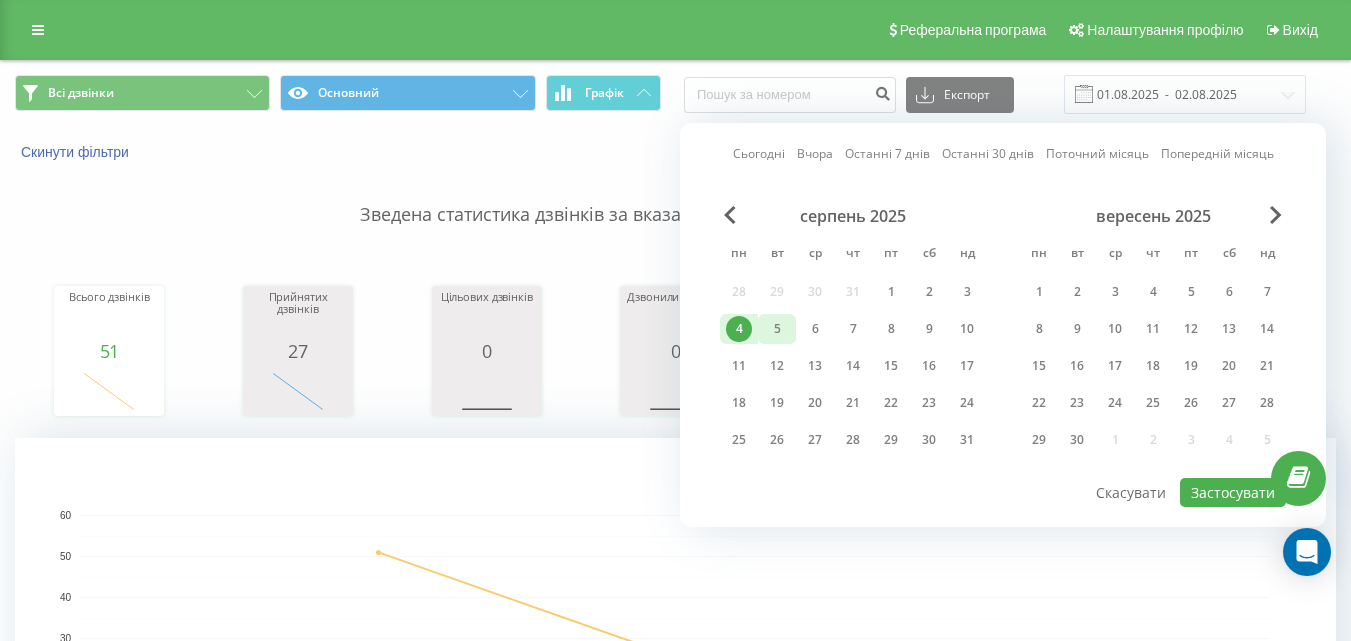 click on "5" at bounding box center [777, 329] 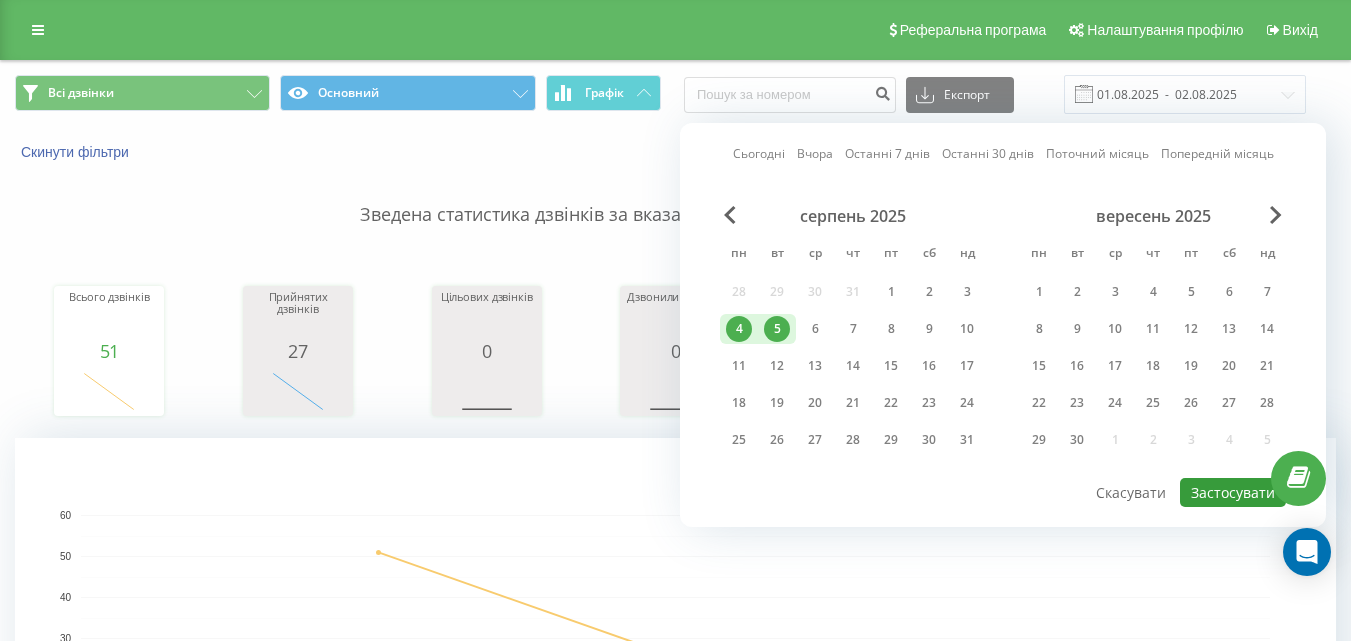 click on "Застосувати" at bounding box center [1233, 492] 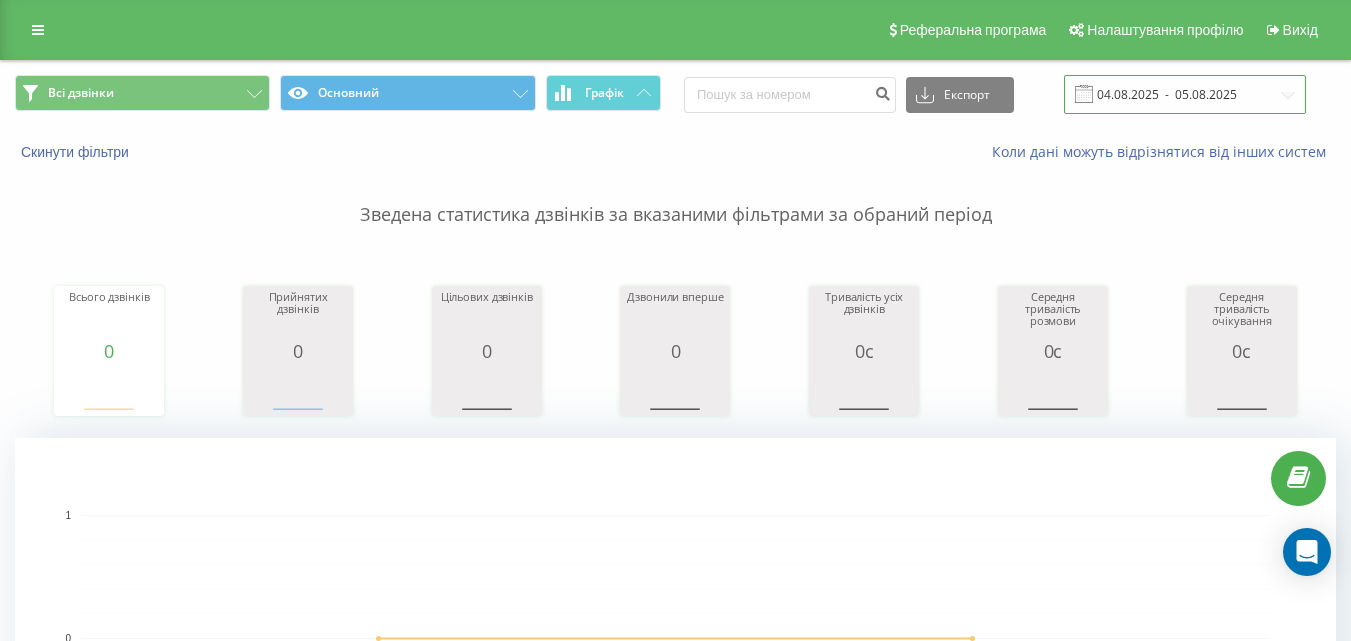 click on "04.08.2025  -  05.08.2025" at bounding box center [1185, 94] 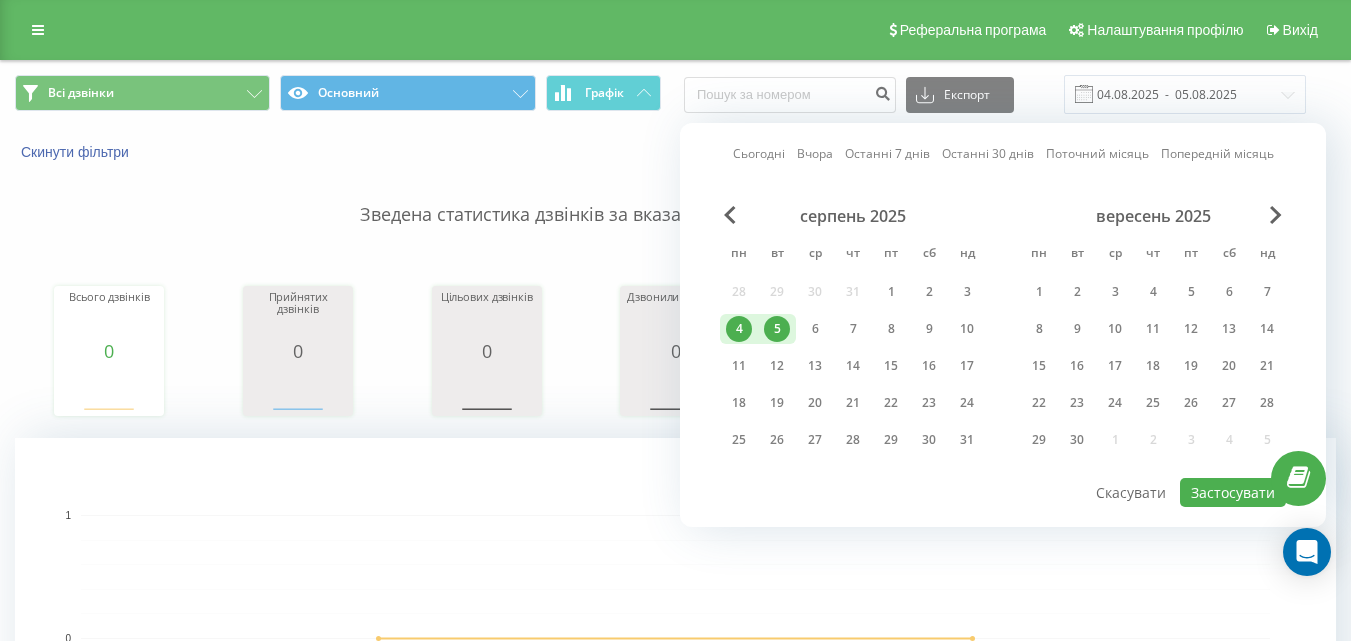 click on "4" at bounding box center (739, 329) 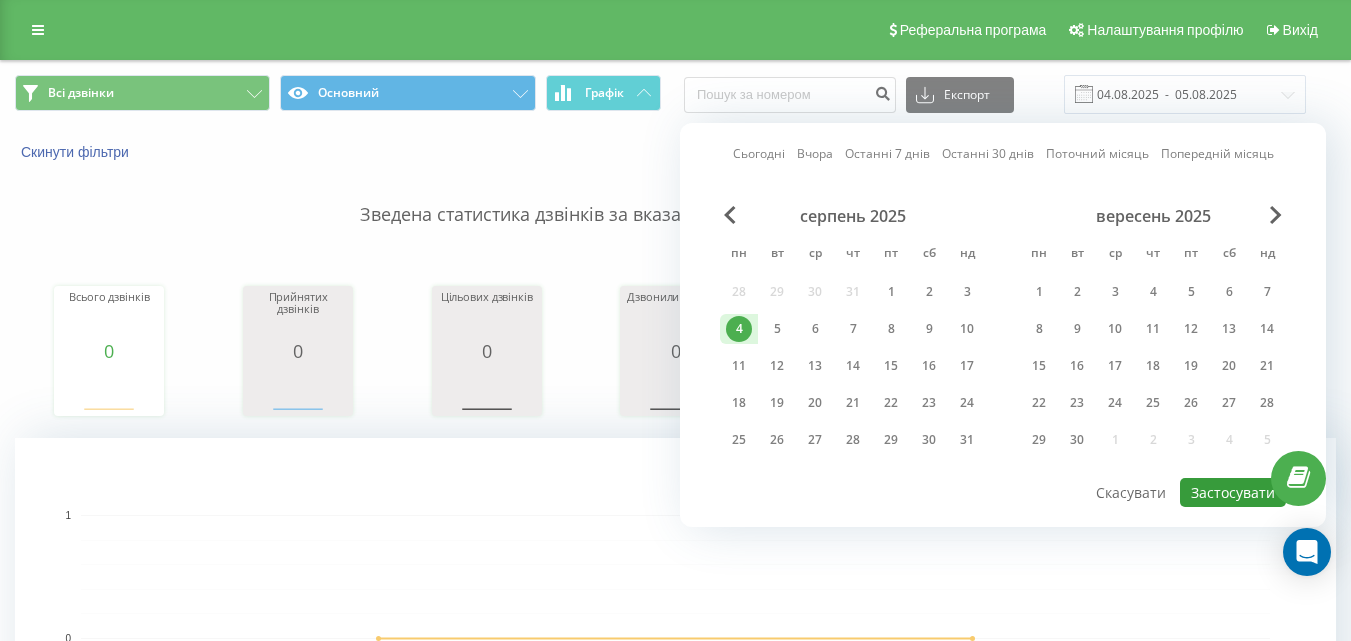 click on "Застосувати" at bounding box center (1233, 492) 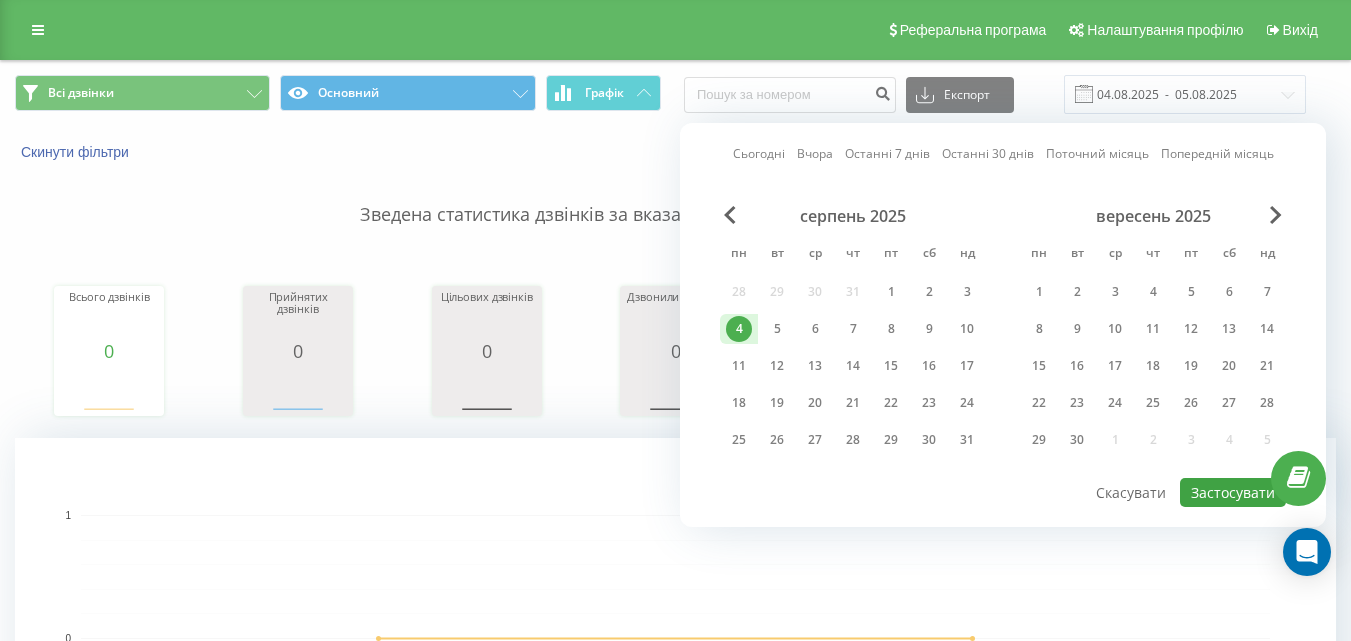 type on "04.08.2025  -  04.08.2025" 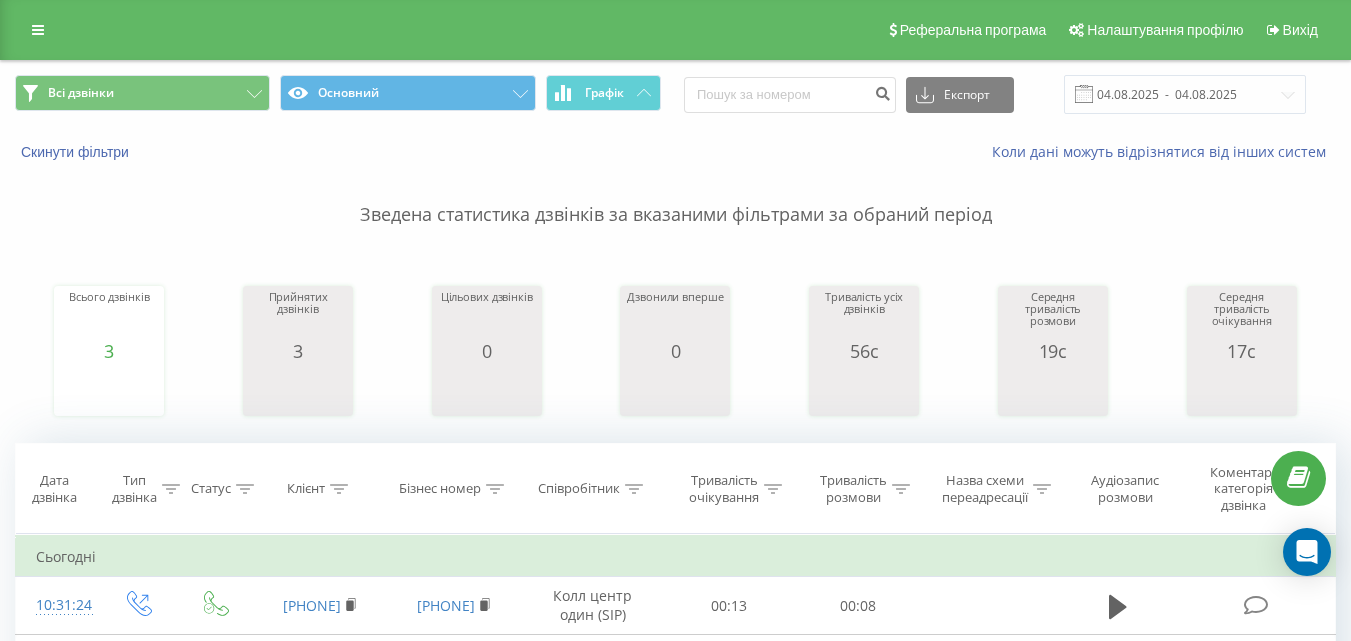 scroll, scrollTop: 0, scrollLeft: 0, axis: both 